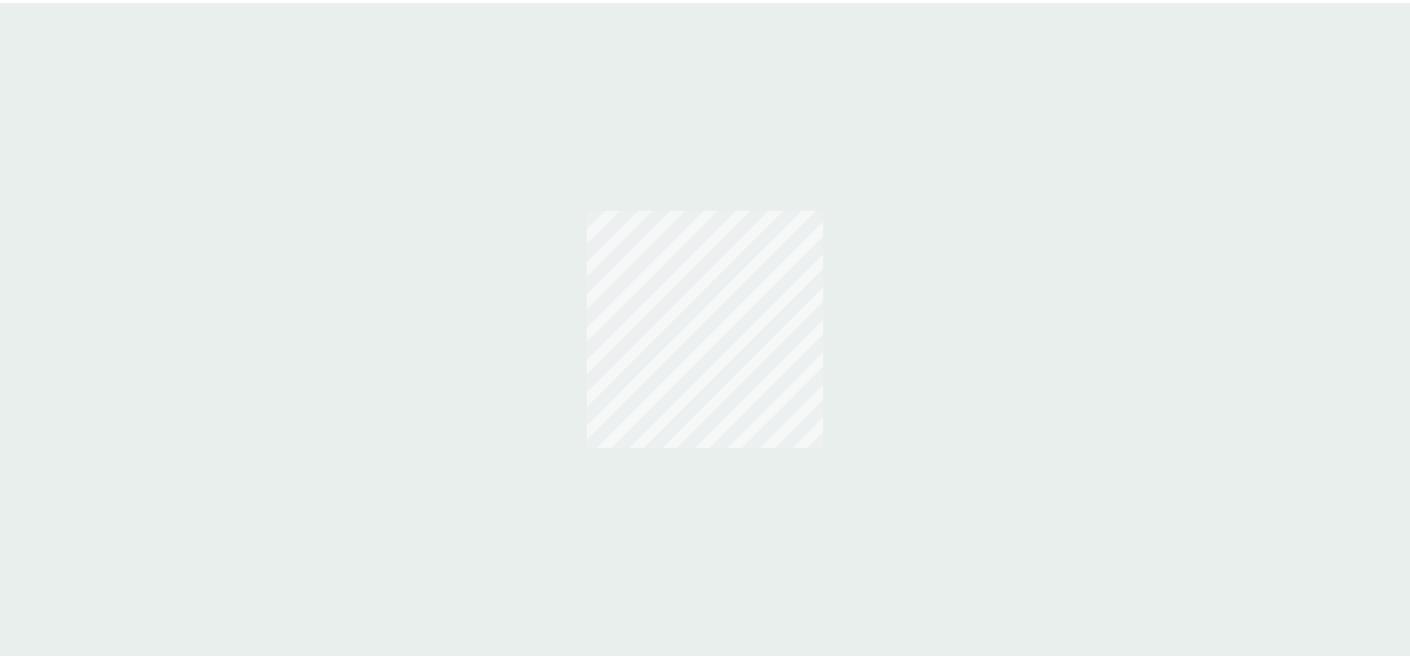 scroll, scrollTop: 0, scrollLeft: 0, axis: both 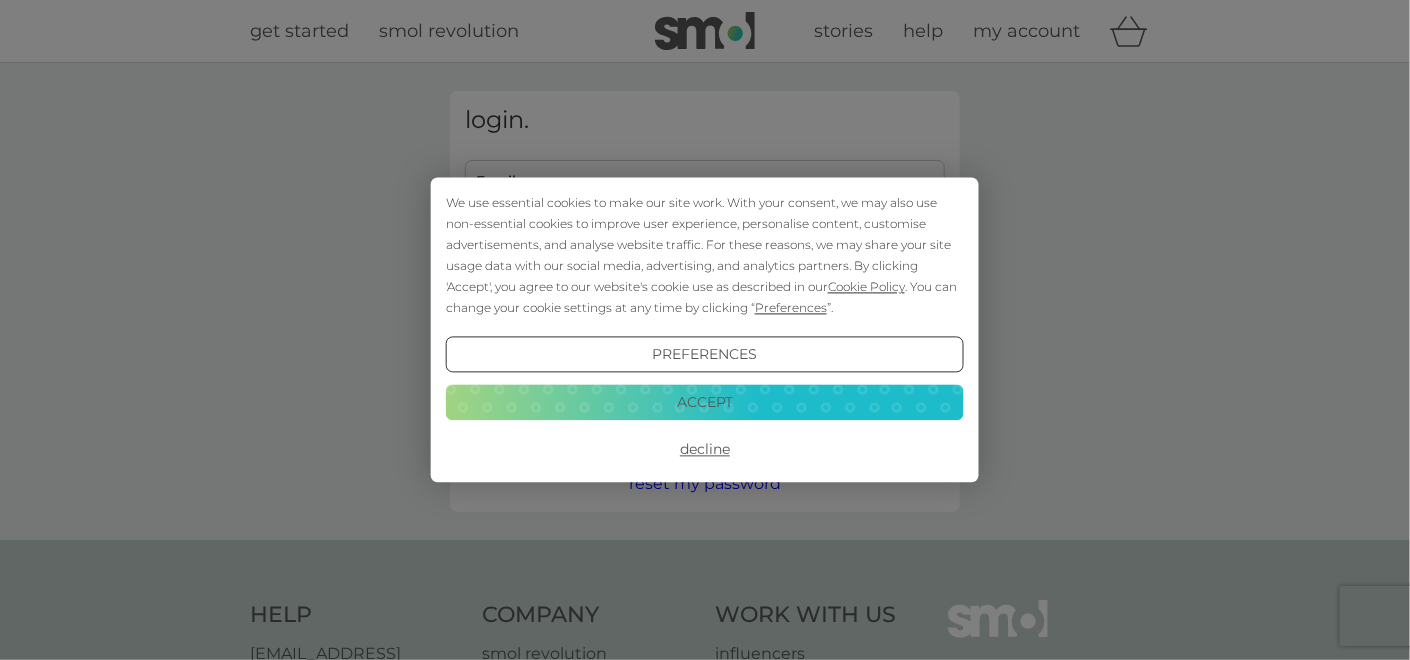 type on "[PERSON_NAME][EMAIL_ADDRESS][DOMAIN_NAME]" 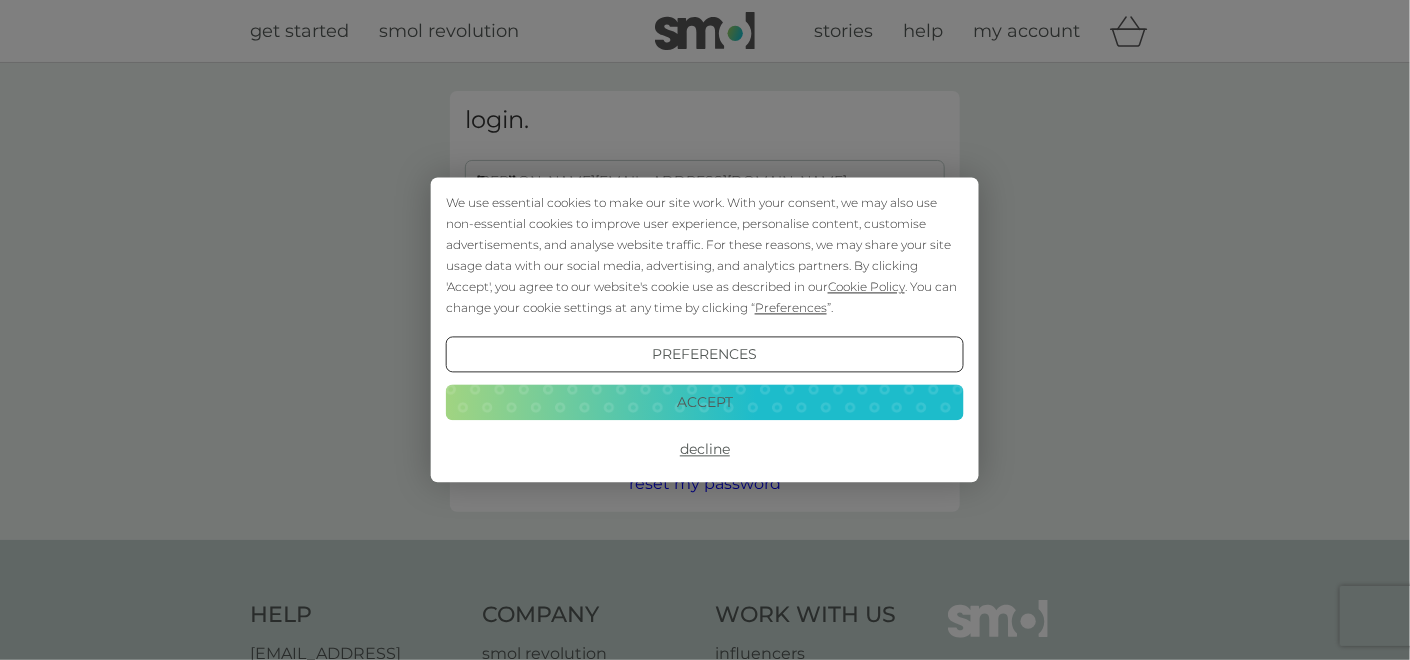 click on "Accept" at bounding box center [705, 402] 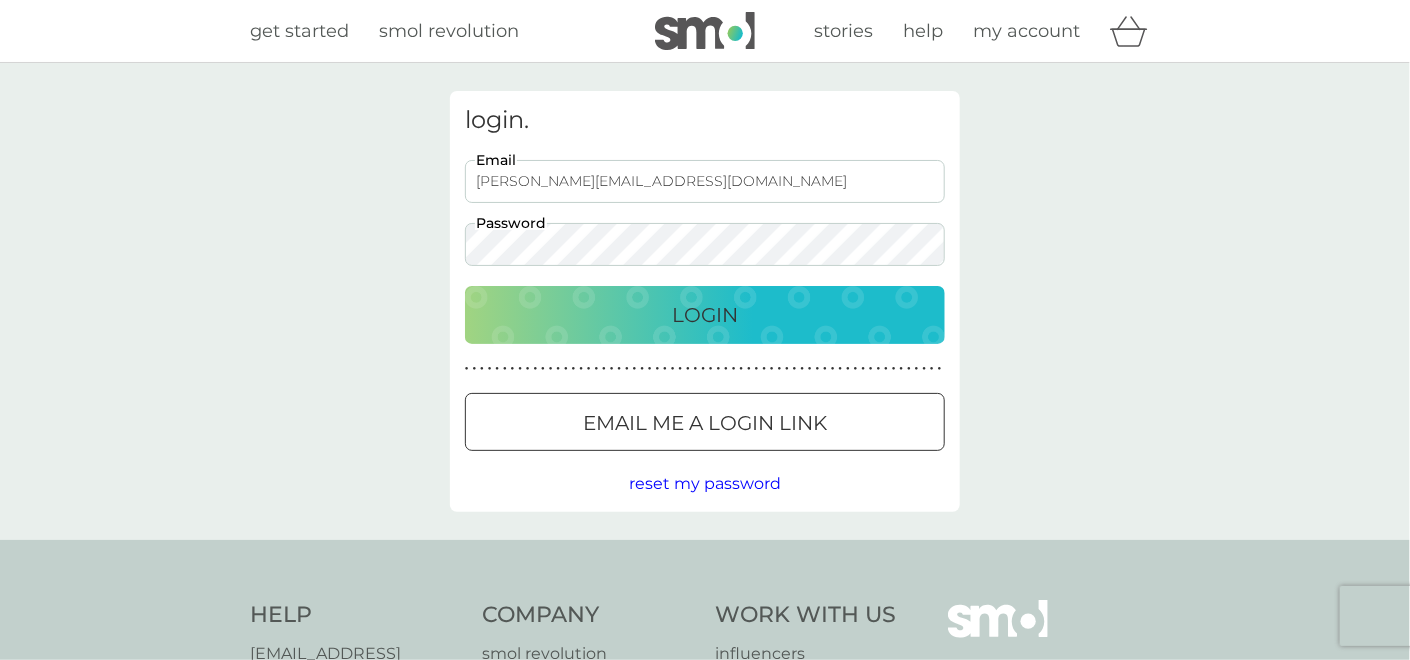 click on "Login" at bounding box center (705, 315) 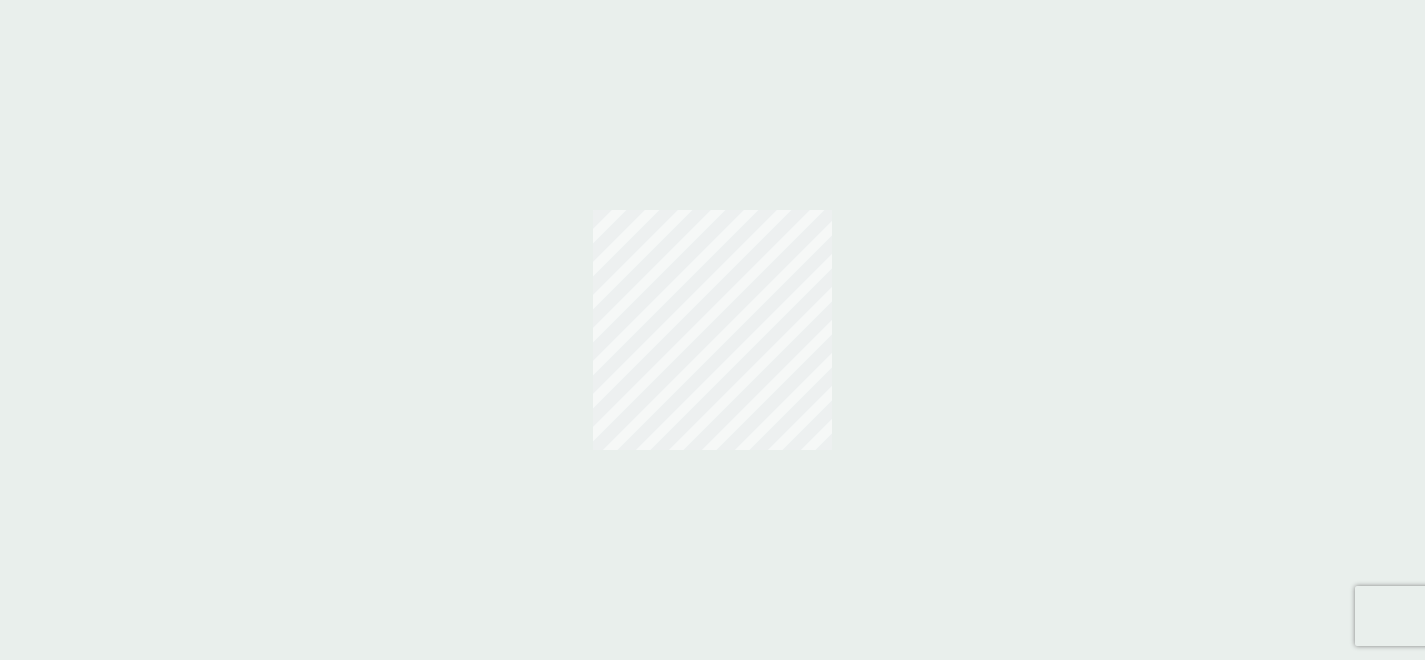 scroll, scrollTop: 0, scrollLeft: 0, axis: both 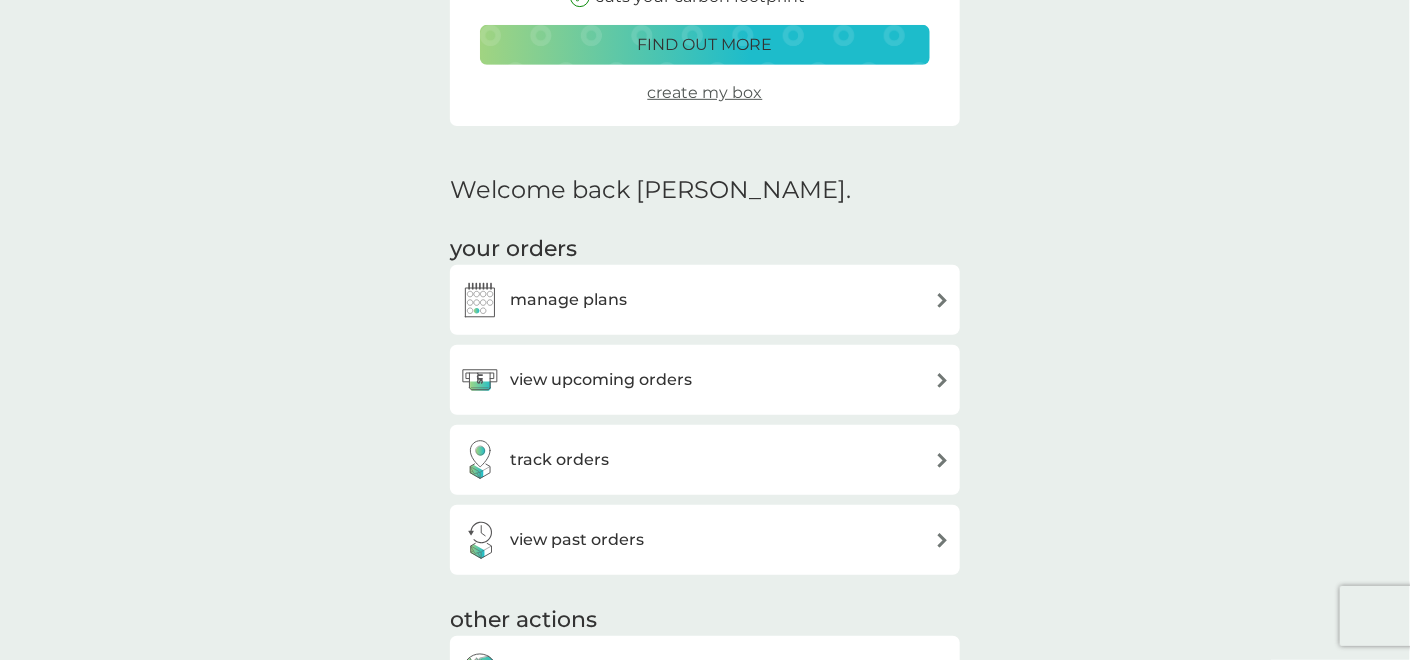 click on "manage plans" at bounding box center [705, 300] 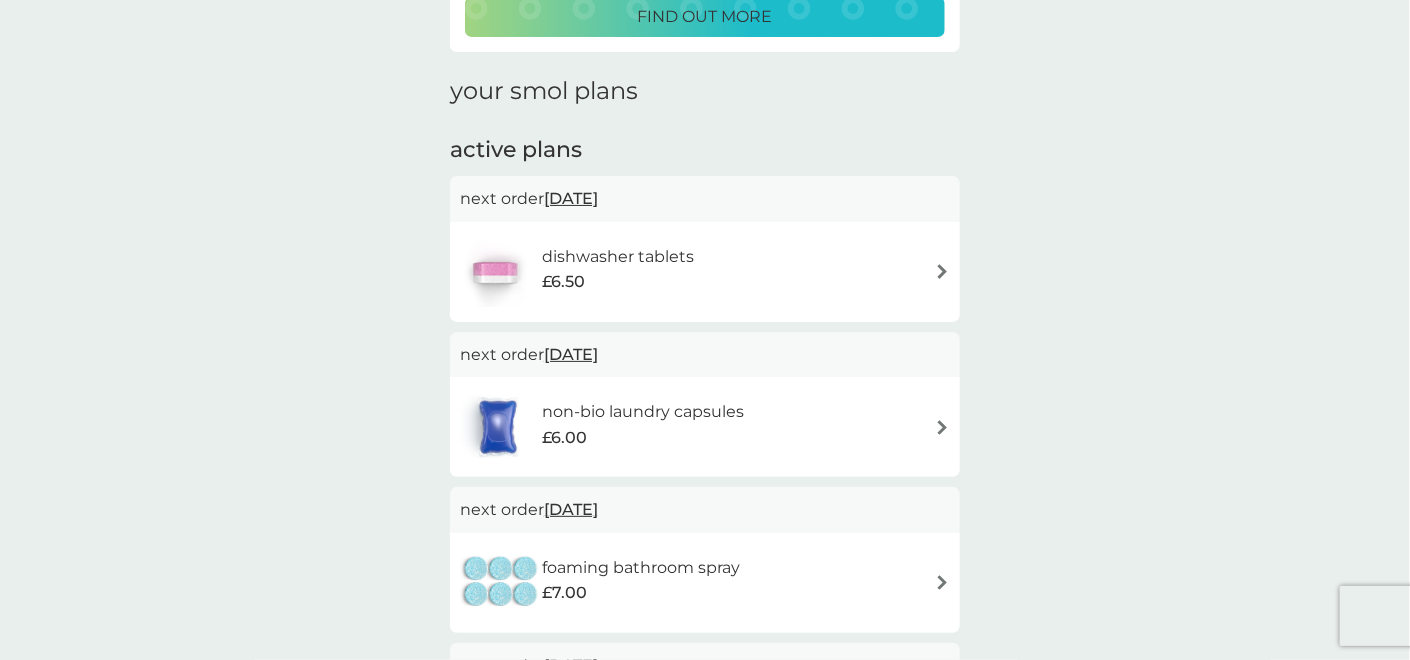 scroll, scrollTop: 400, scrollLeft: 0, axis: vertical 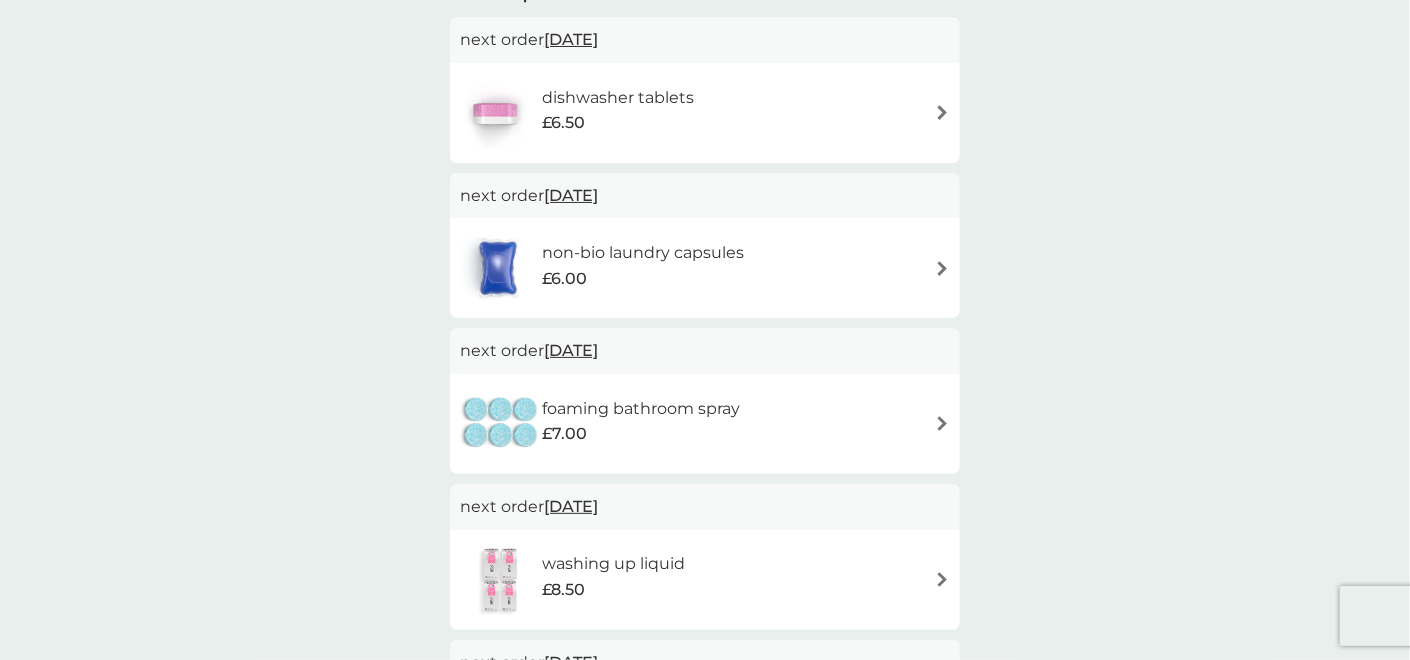 click at bounding box center (942, 112) 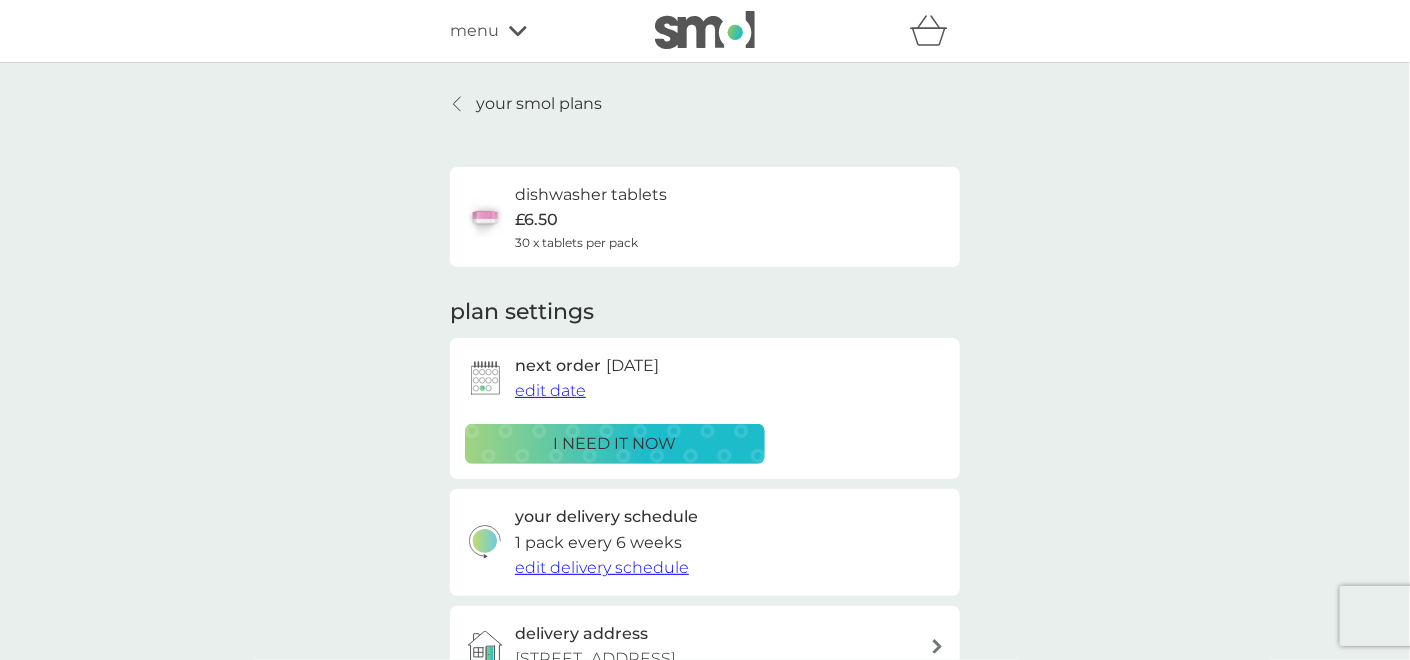 scroll, scrollTop: 100, scrollLeft: 0, axis: vertical 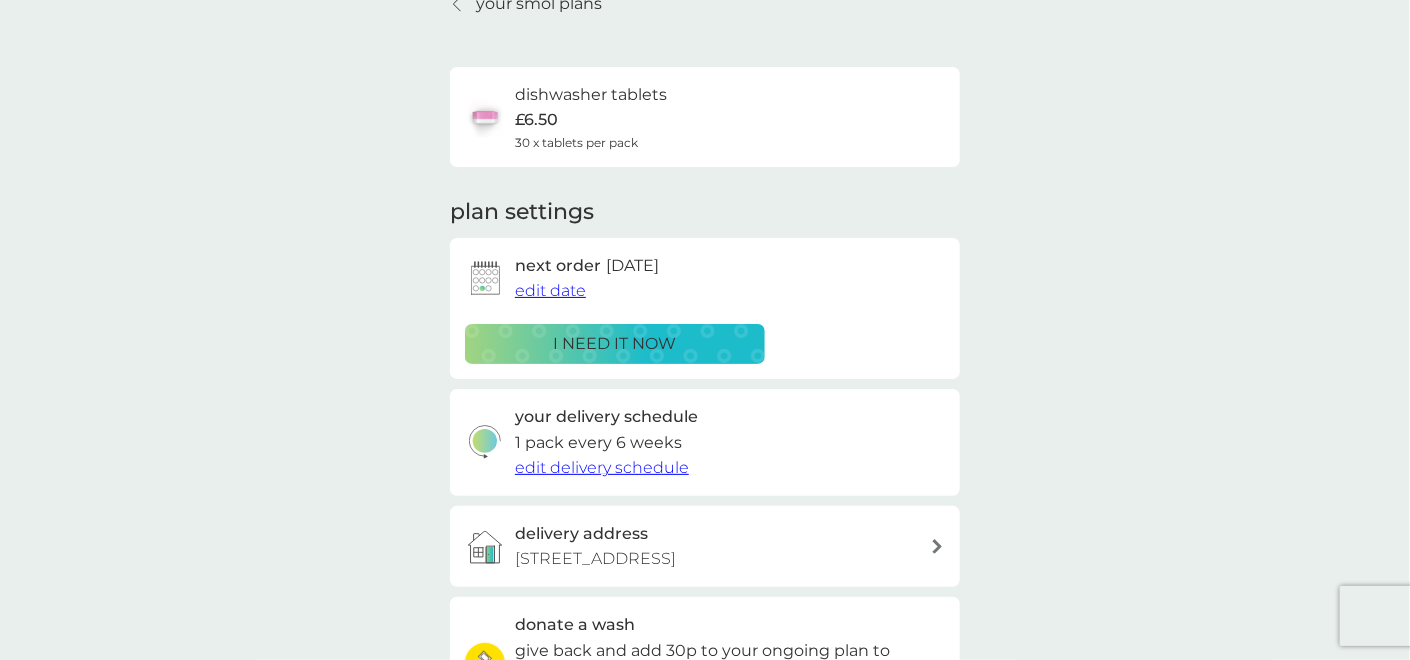 click on "edit date" at bounding box center [550, 290] 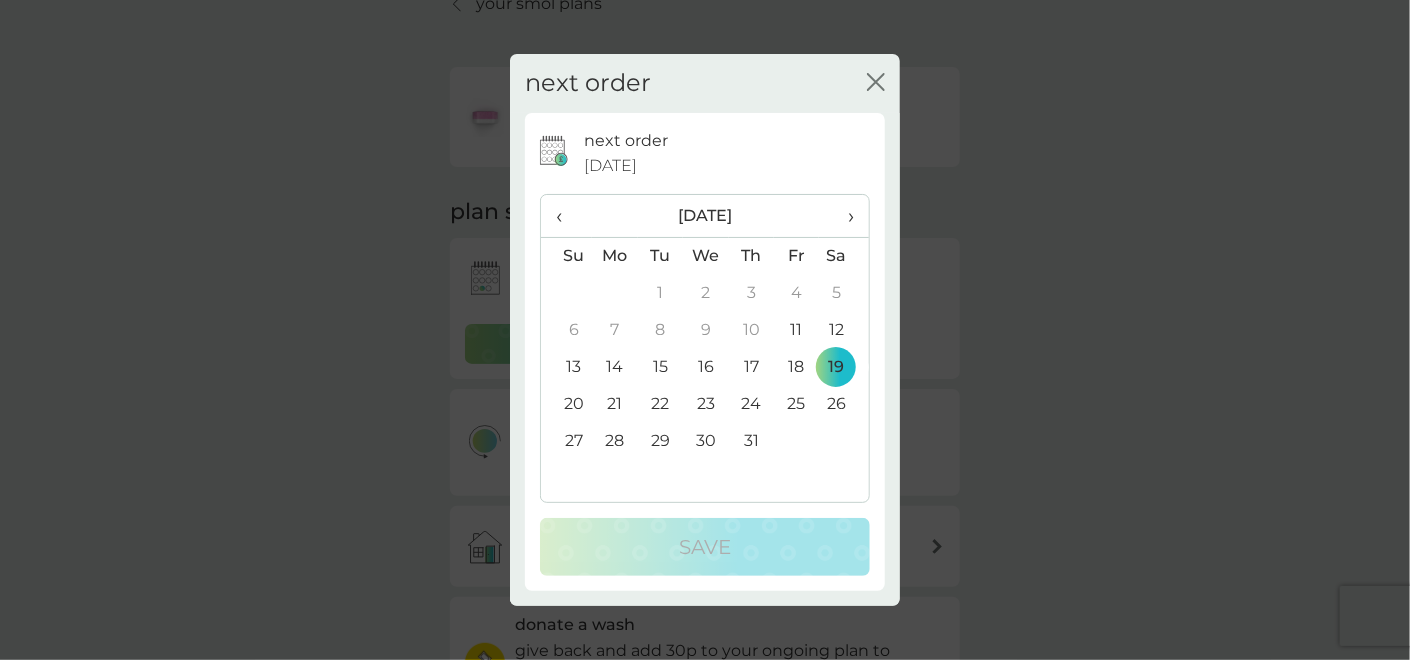 click on "23" at bounding box center [706, 404] 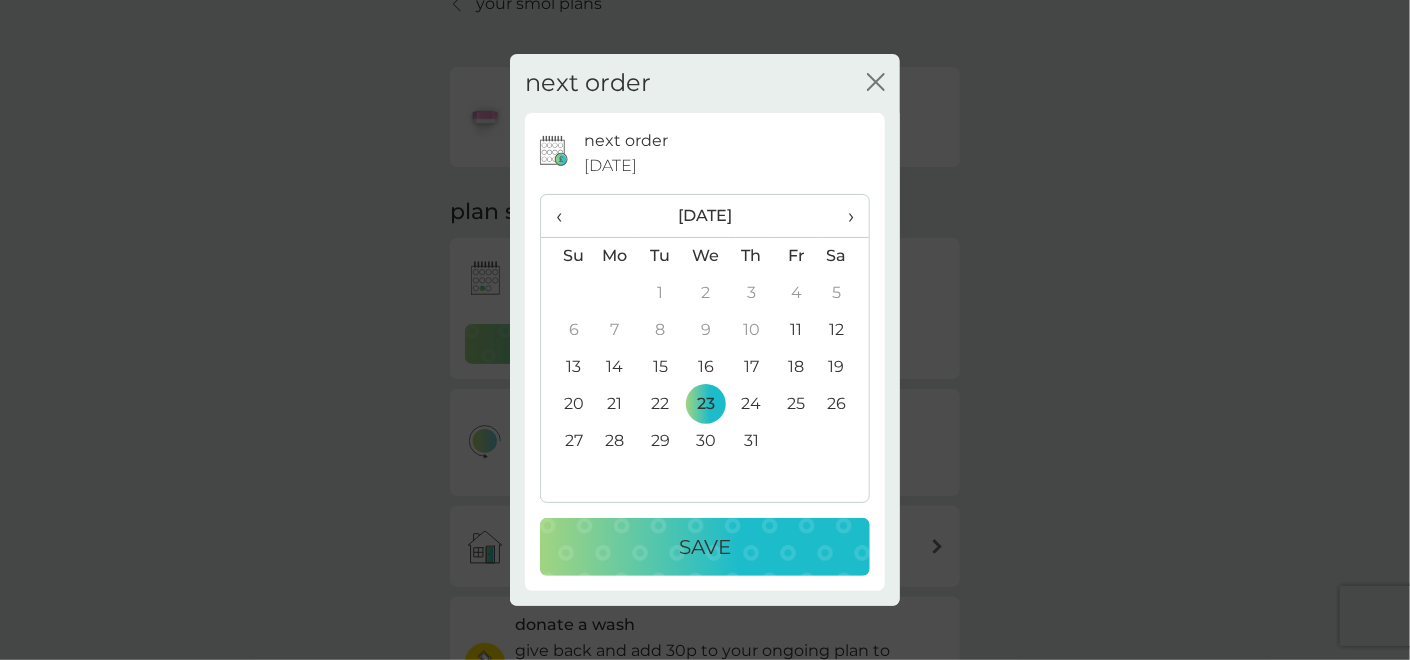 click on "25" at bounding box center (796, 404) 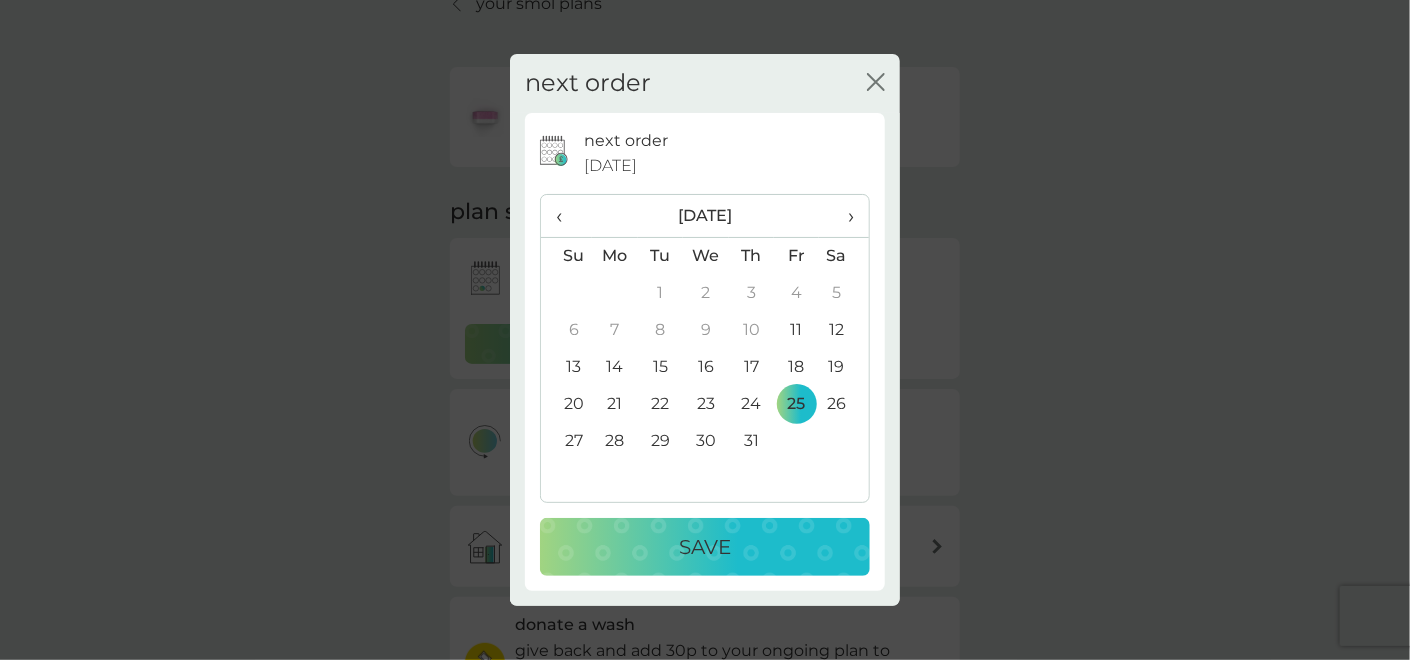 click on "Save" at bounding box center [705, 547] 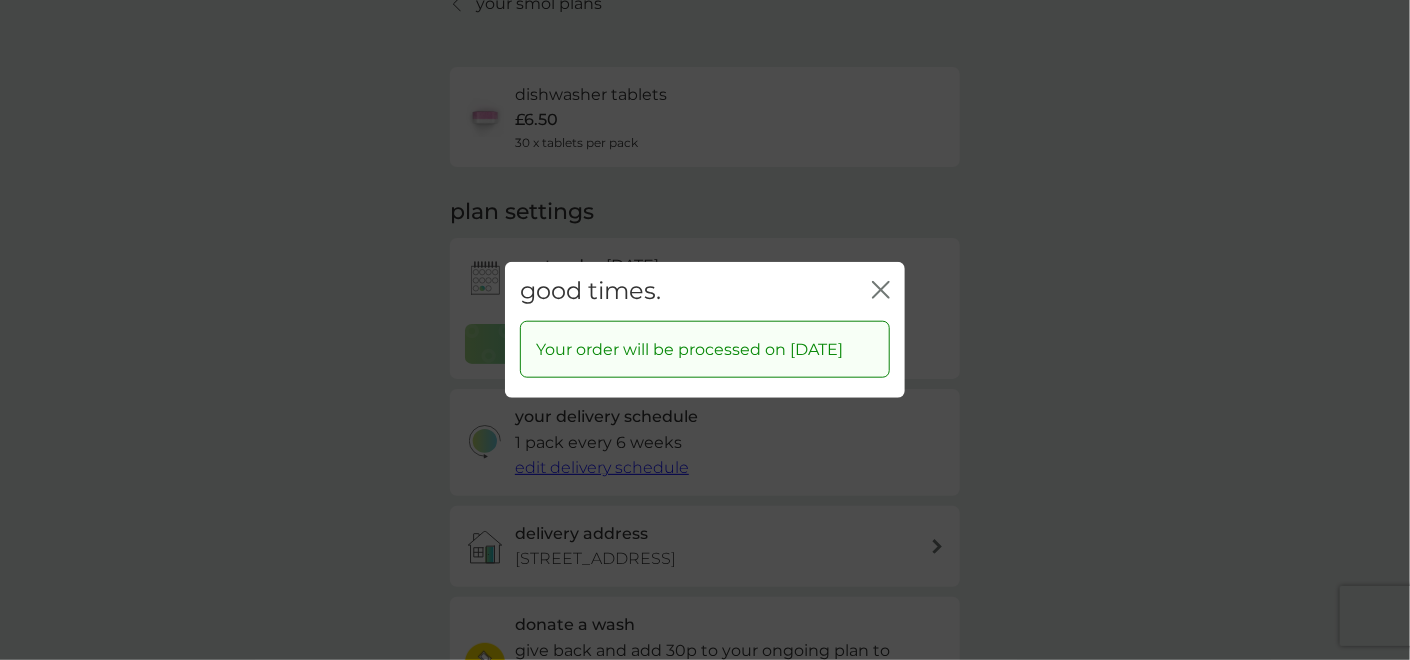 click on "close" 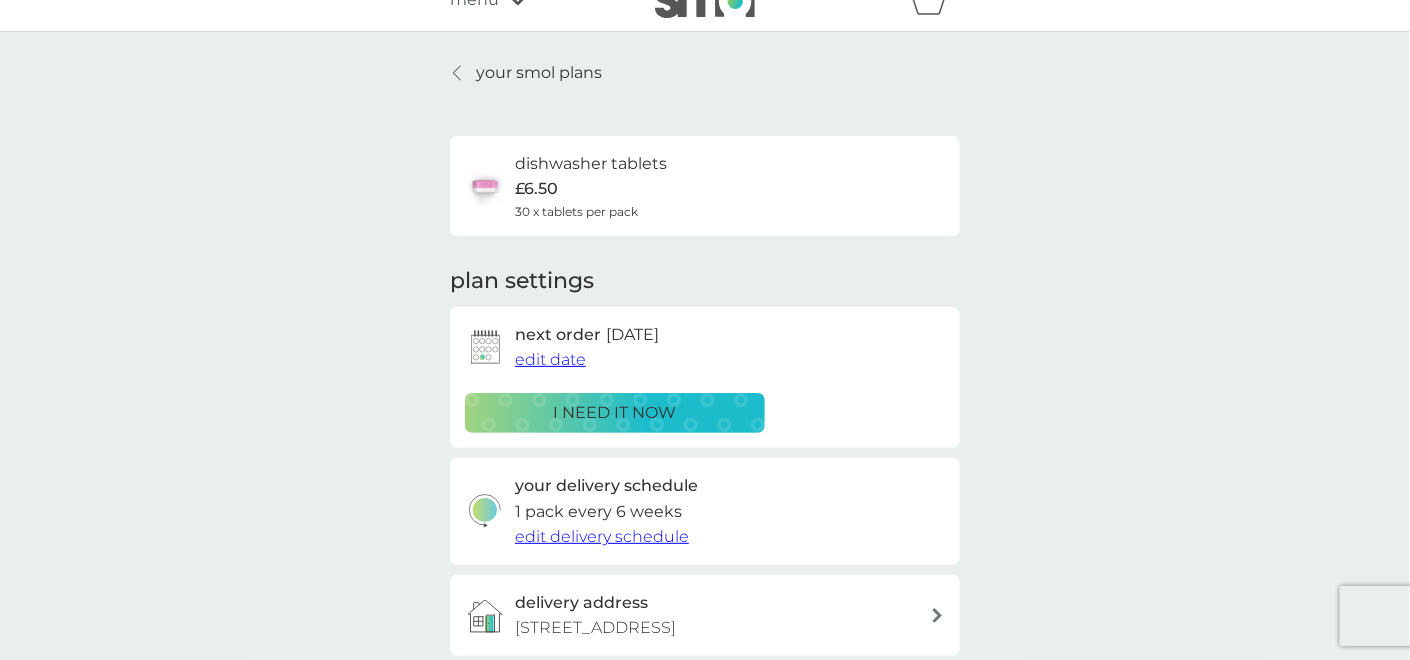 scroll, scrollTop: 0, scrollLeft: 0, axis: both 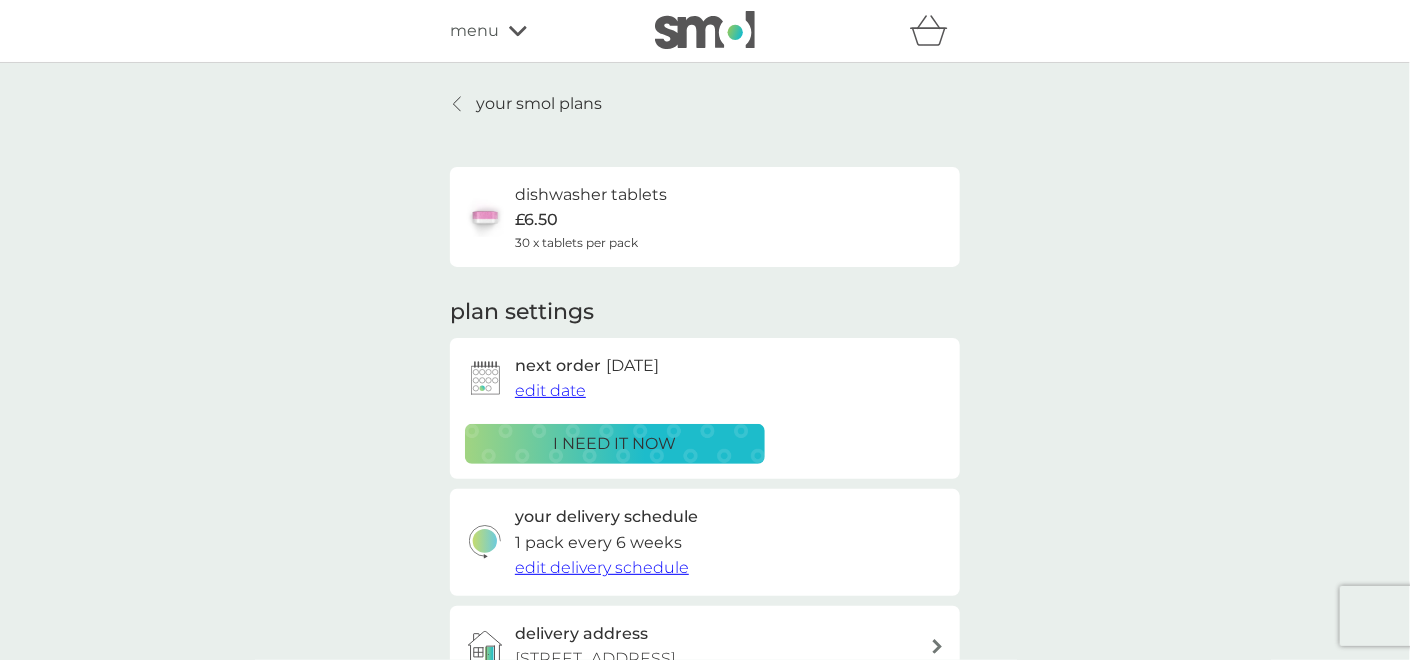 click 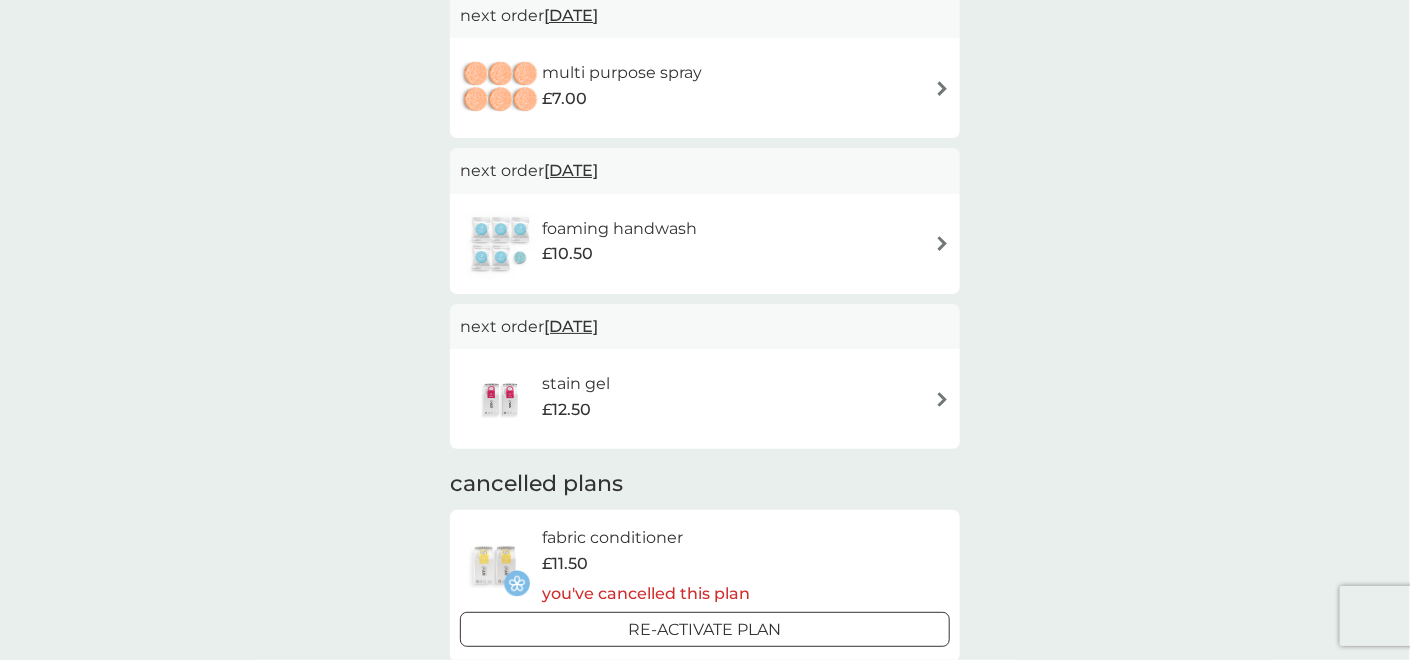 scroll, scrollTop: 1000, scrollLeft: 0, axis: vertical 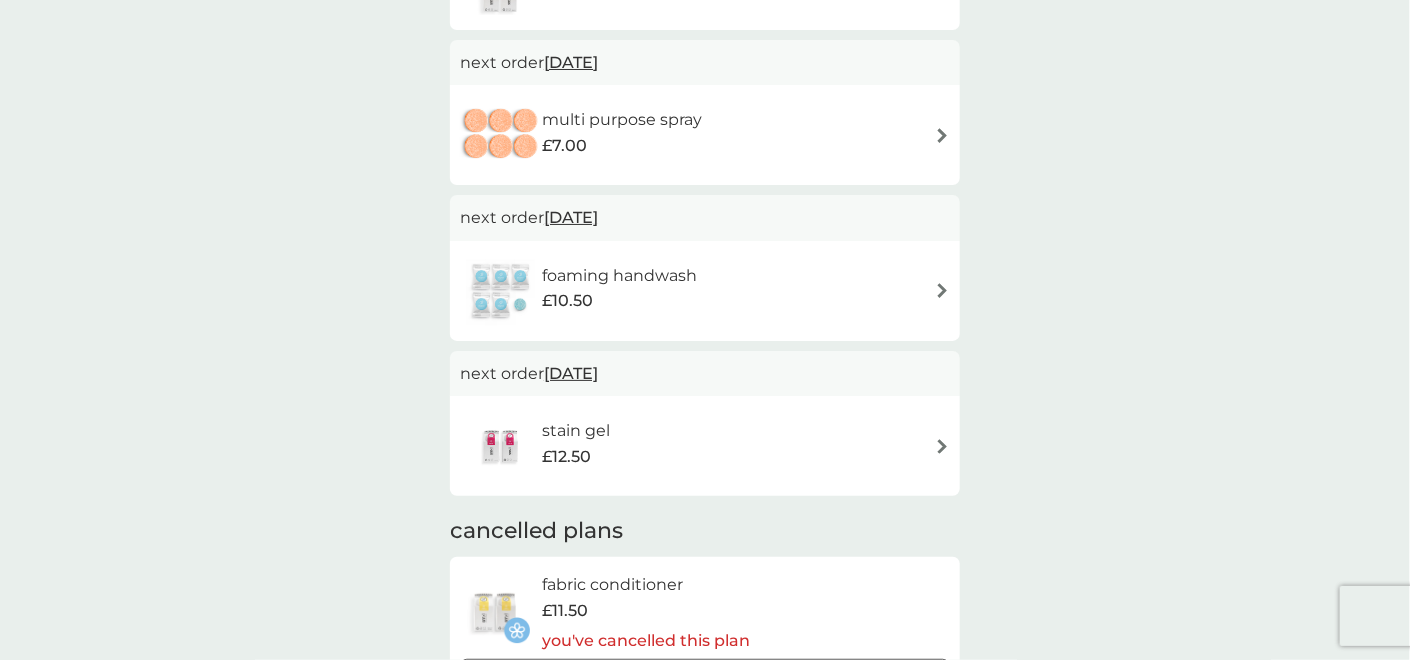 click on "foaming handwash £10.50" at bounding box center [705, 291] 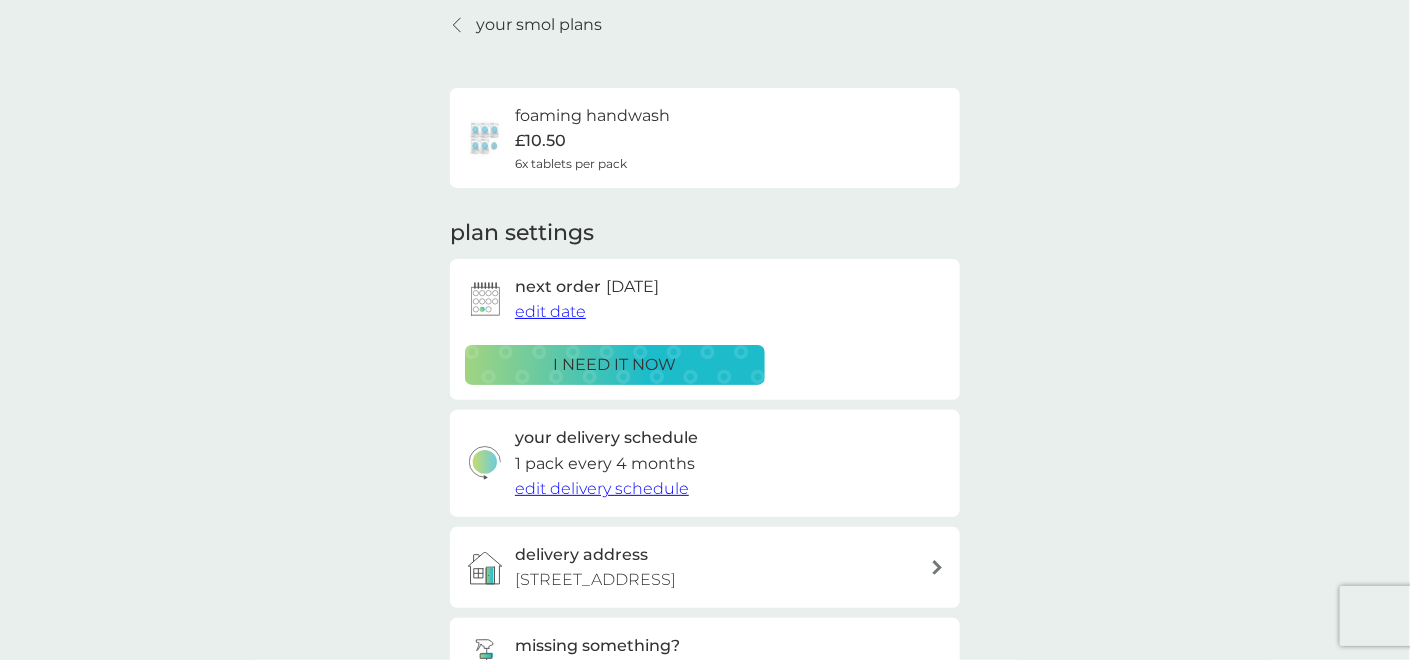 scroll, scrollTop: 0, scrollLeft: 0, axis: both 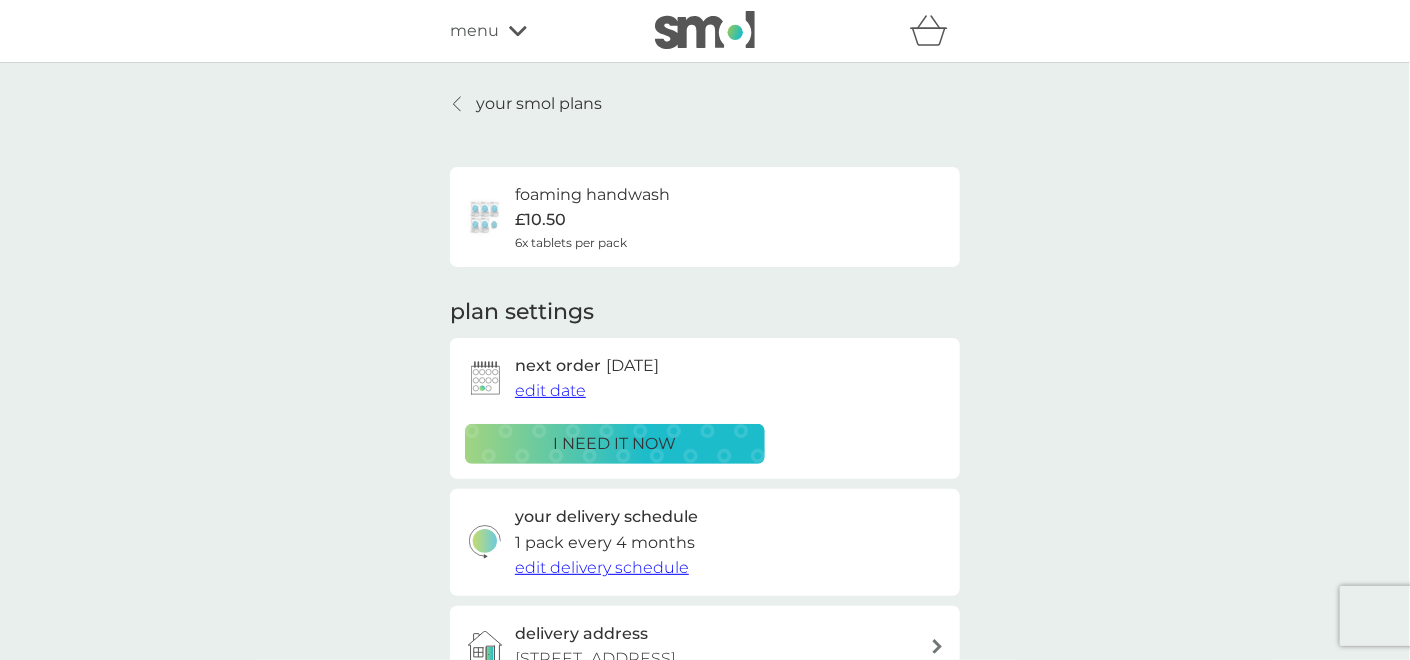 click on "your smol plans" at bounding box center [539, 104] 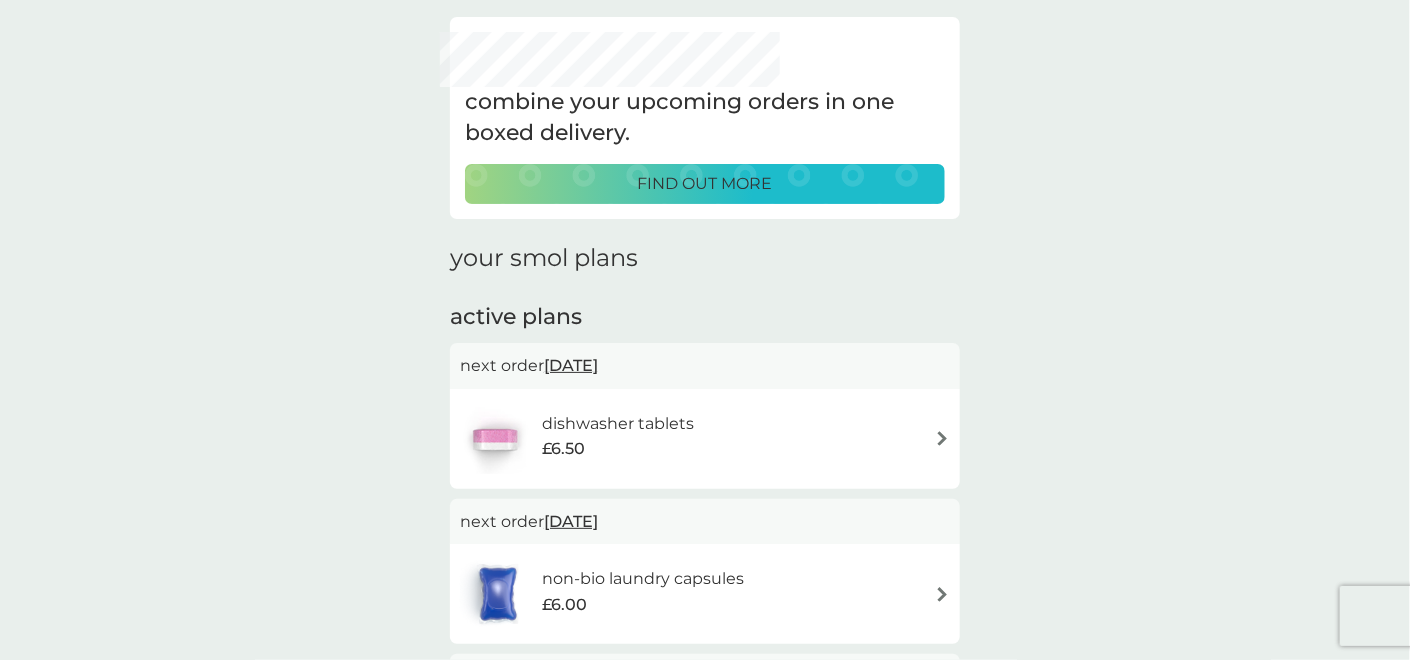 scroll, scrollTop: 0, scrollLeft: 0, axis: both 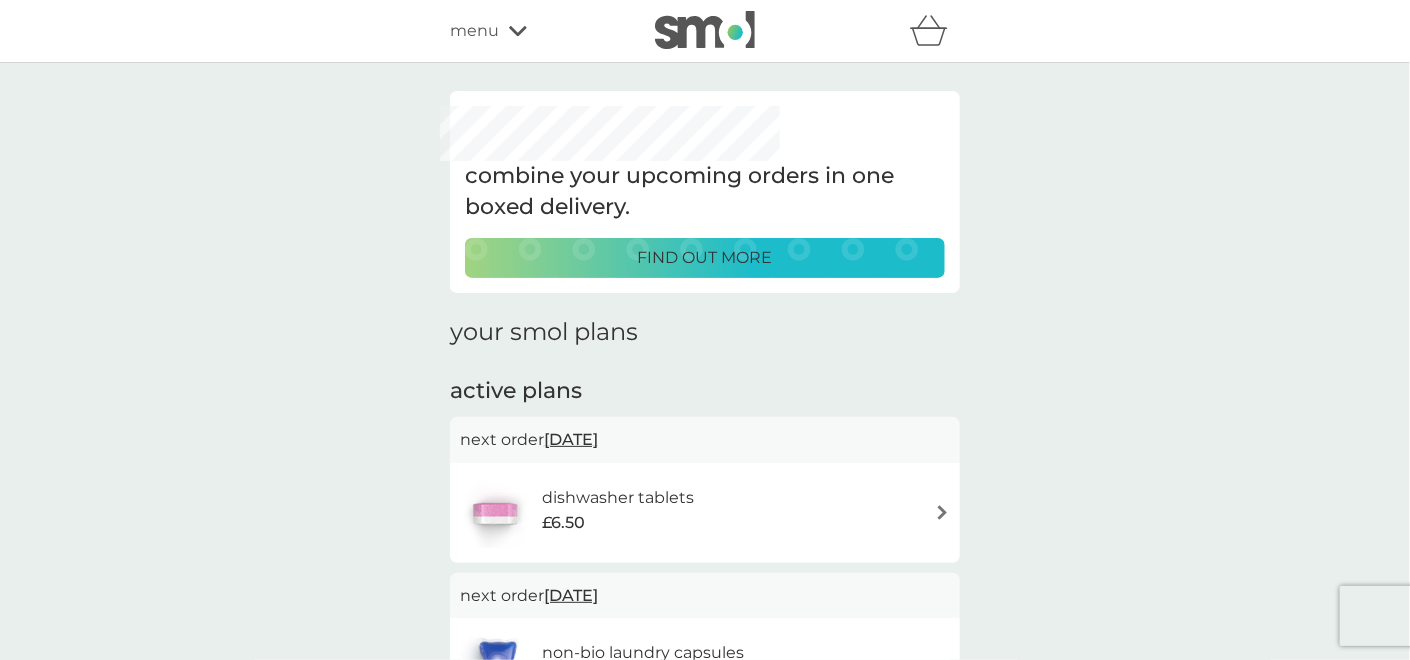 click 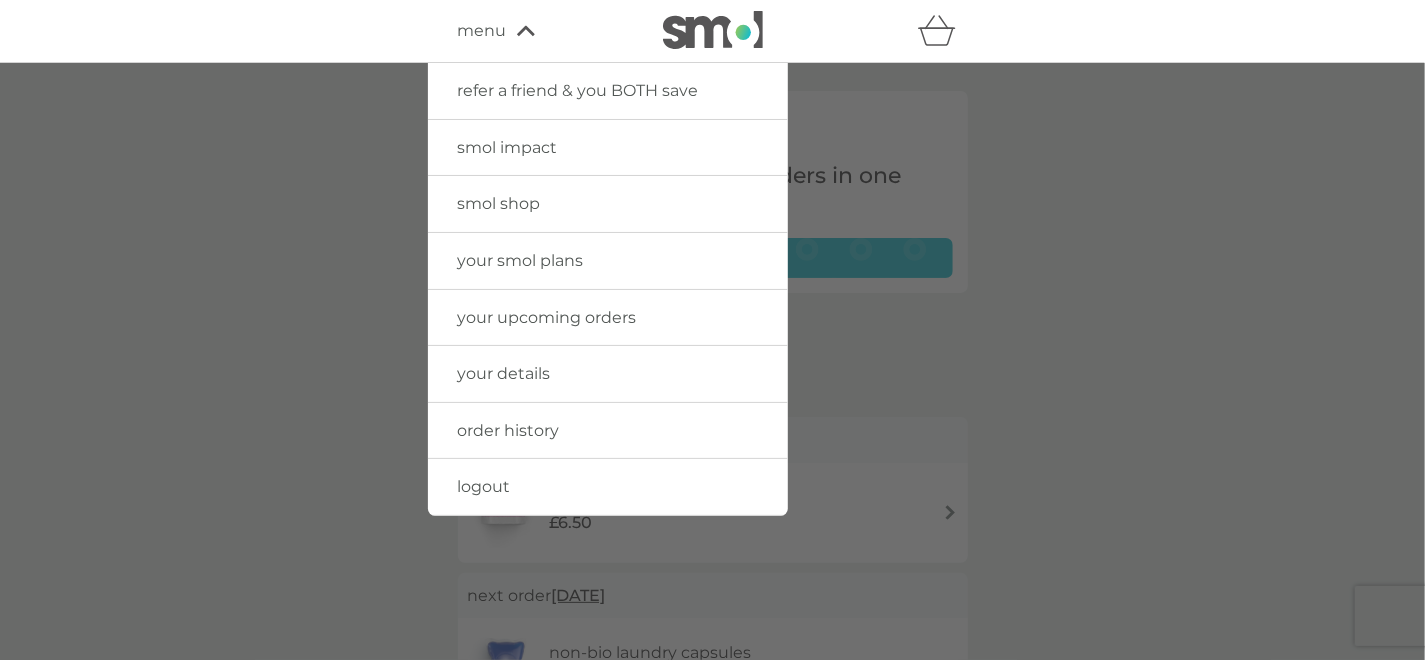 click on "order history" at bounding box center [509, 430] 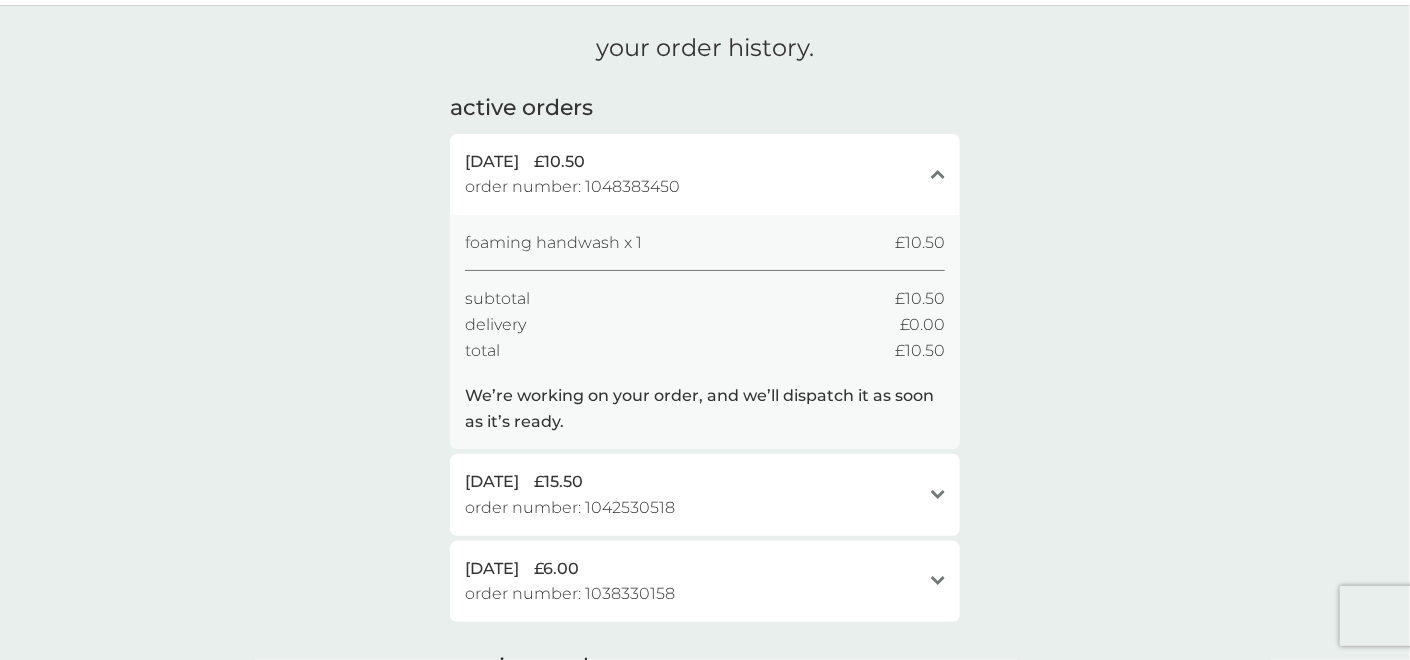 scroll, scrollTop: 100, scrollLeft: 0, axis: vertical 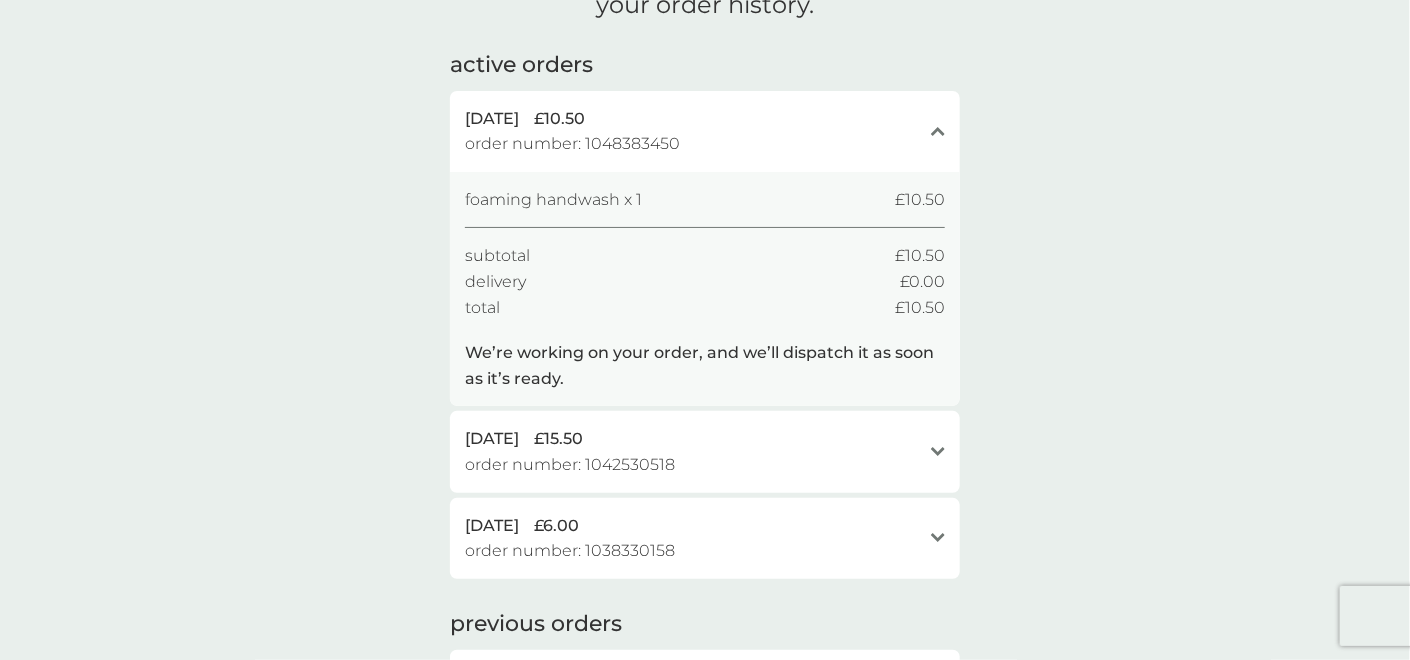 click 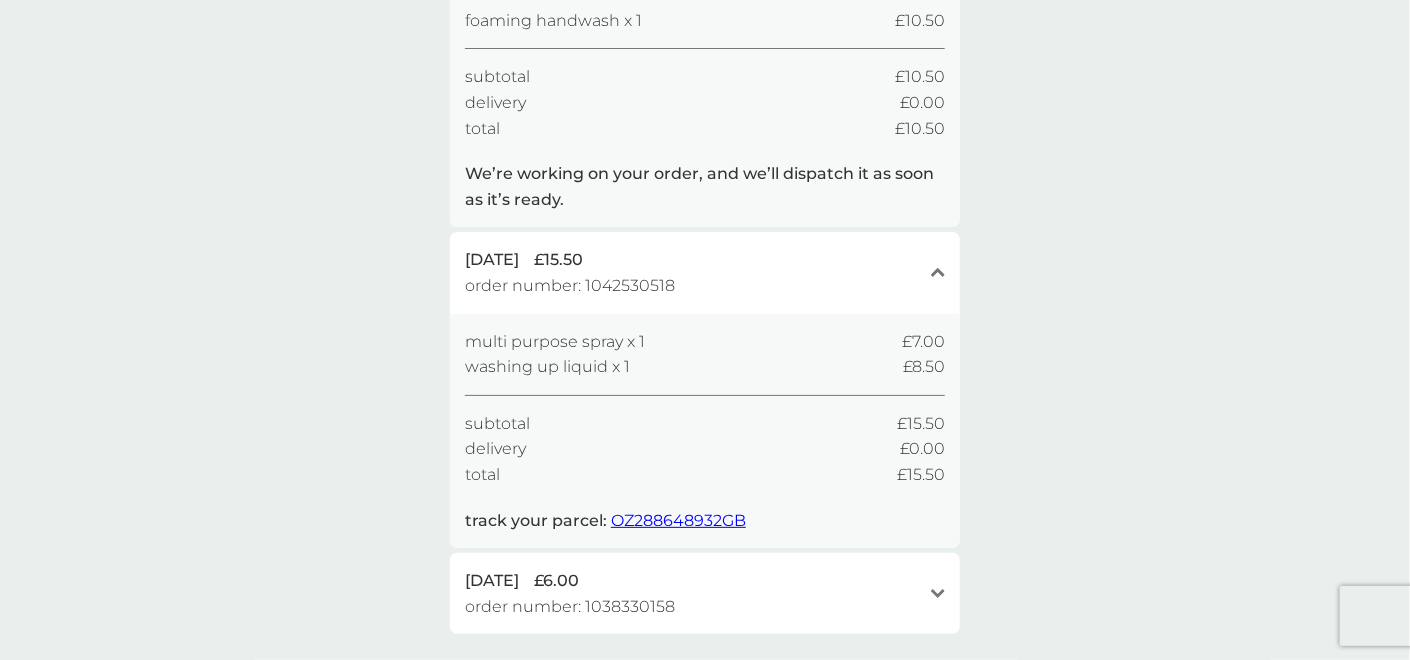 scroll, scrollTop: 300, scrollLeft: 0, axis: vertical 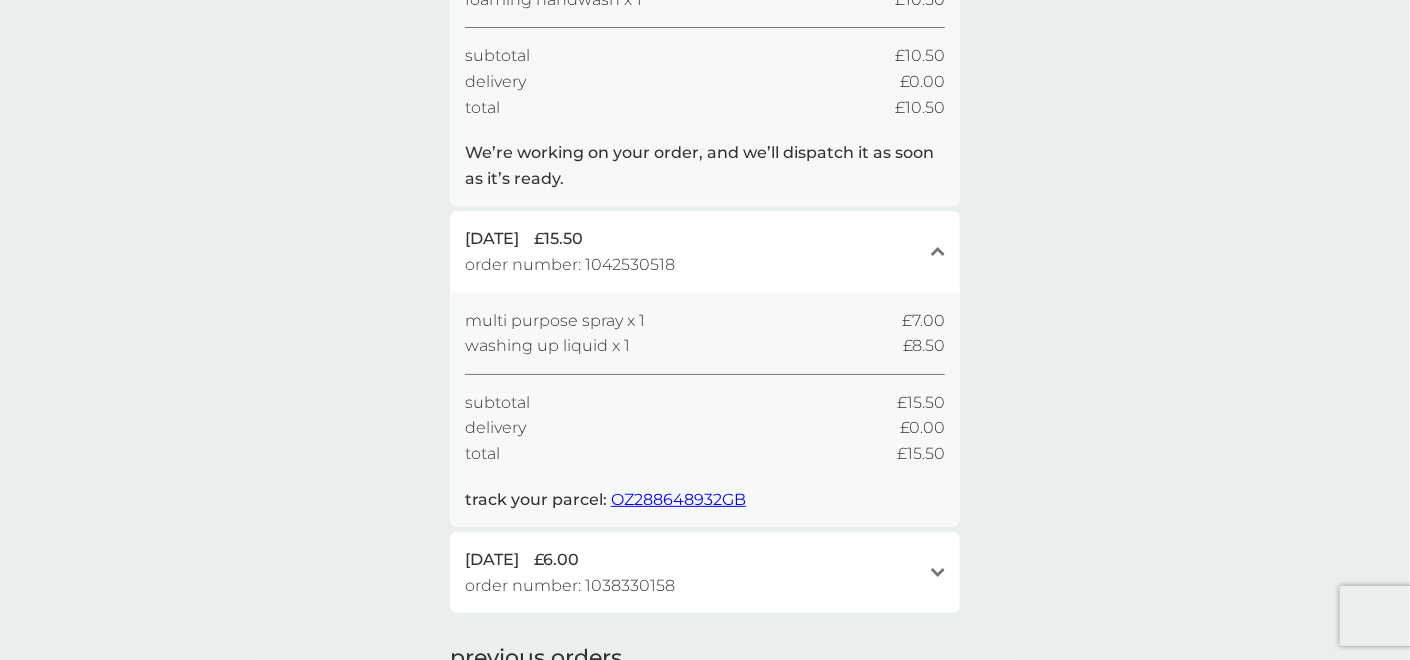 click on "close" at bounding box center (938, 252) 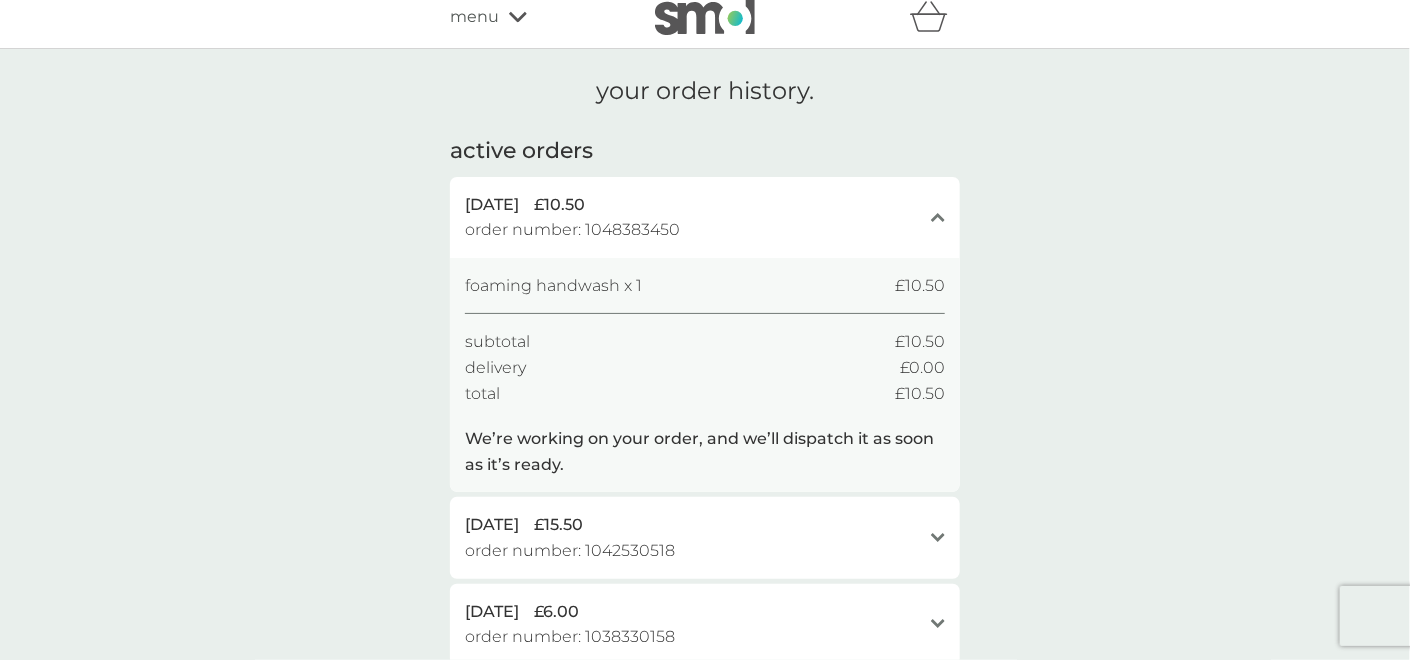scroll, scrollTop: 0, scrollLeft: 0, axis: both 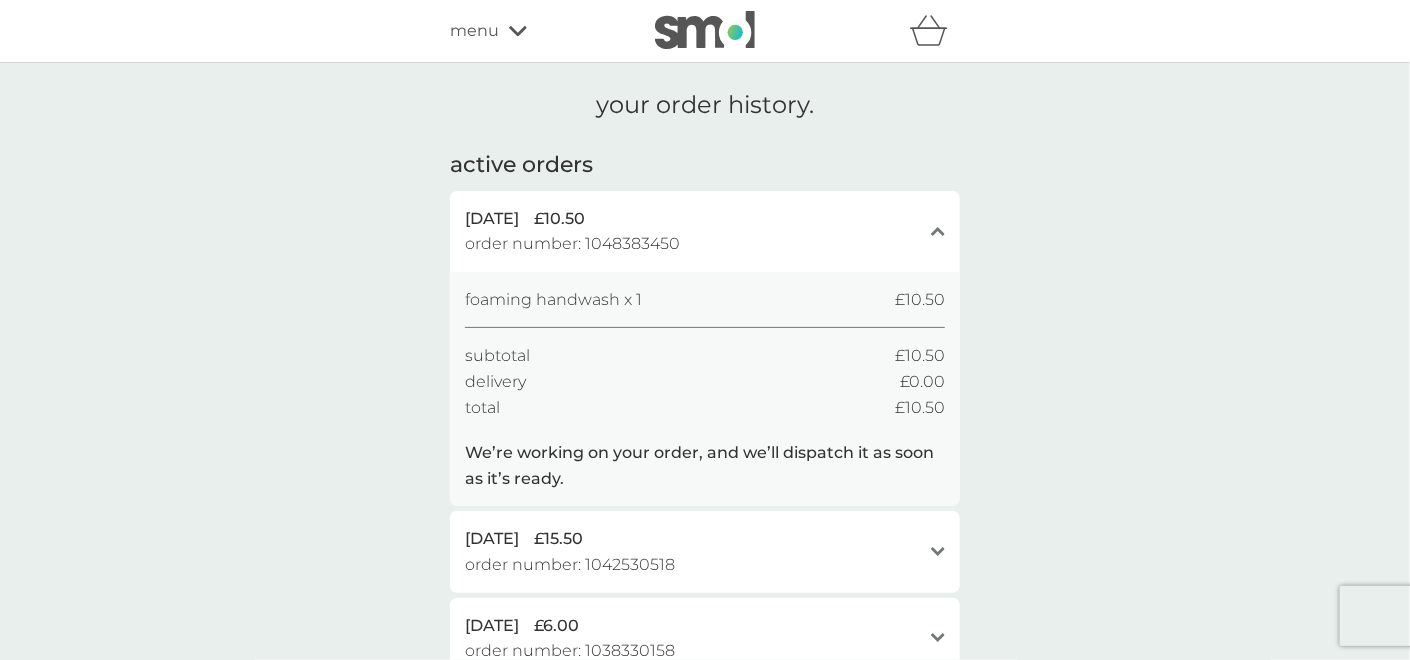 click on "We’re working on your order, and we’ll dispatch it as soon as it’s ready." at bounding box center (705, 465) 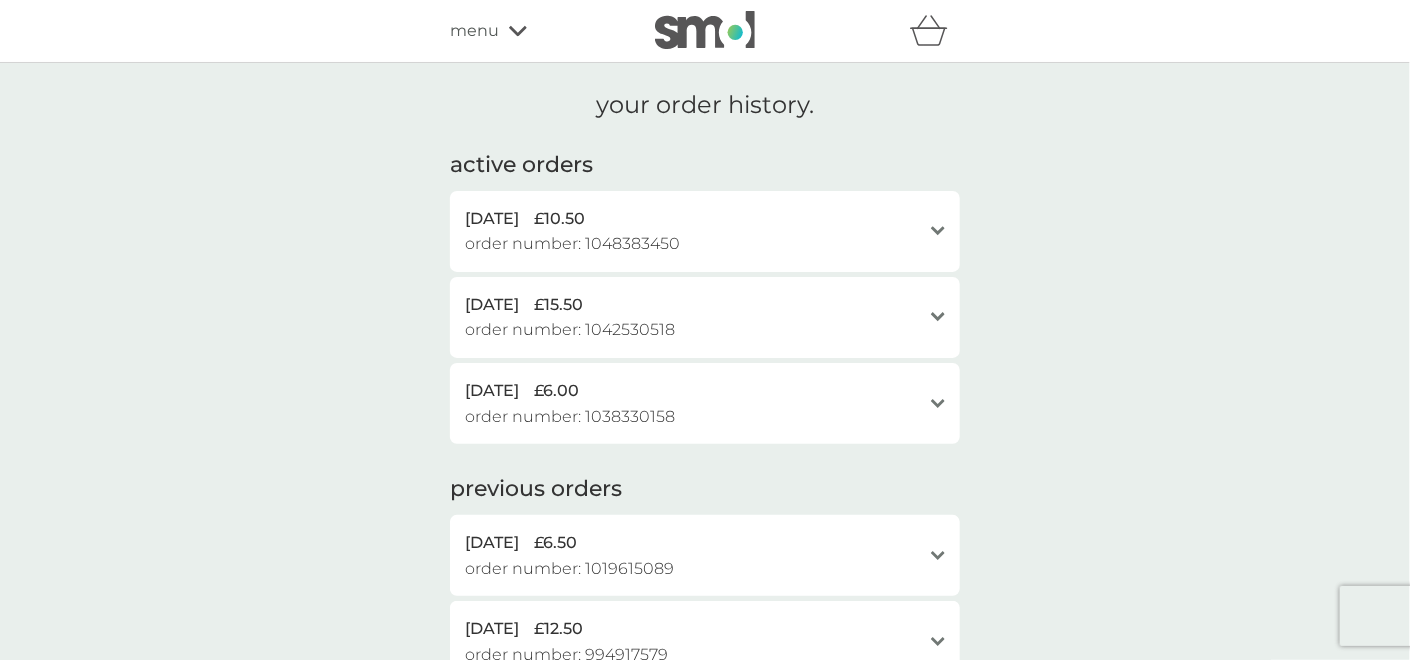 click on "10 Jul 2025" at bounding box center [492, 219] 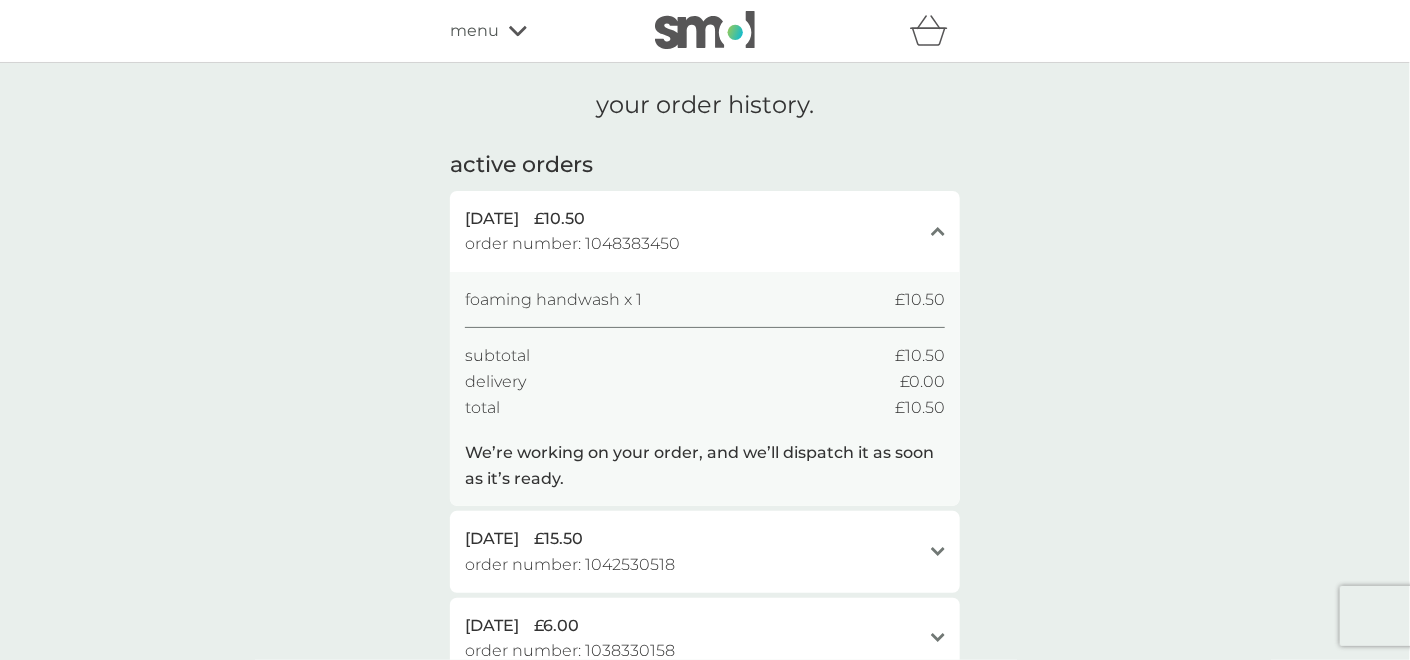 click on "menu" at bounding box center [535, 31] 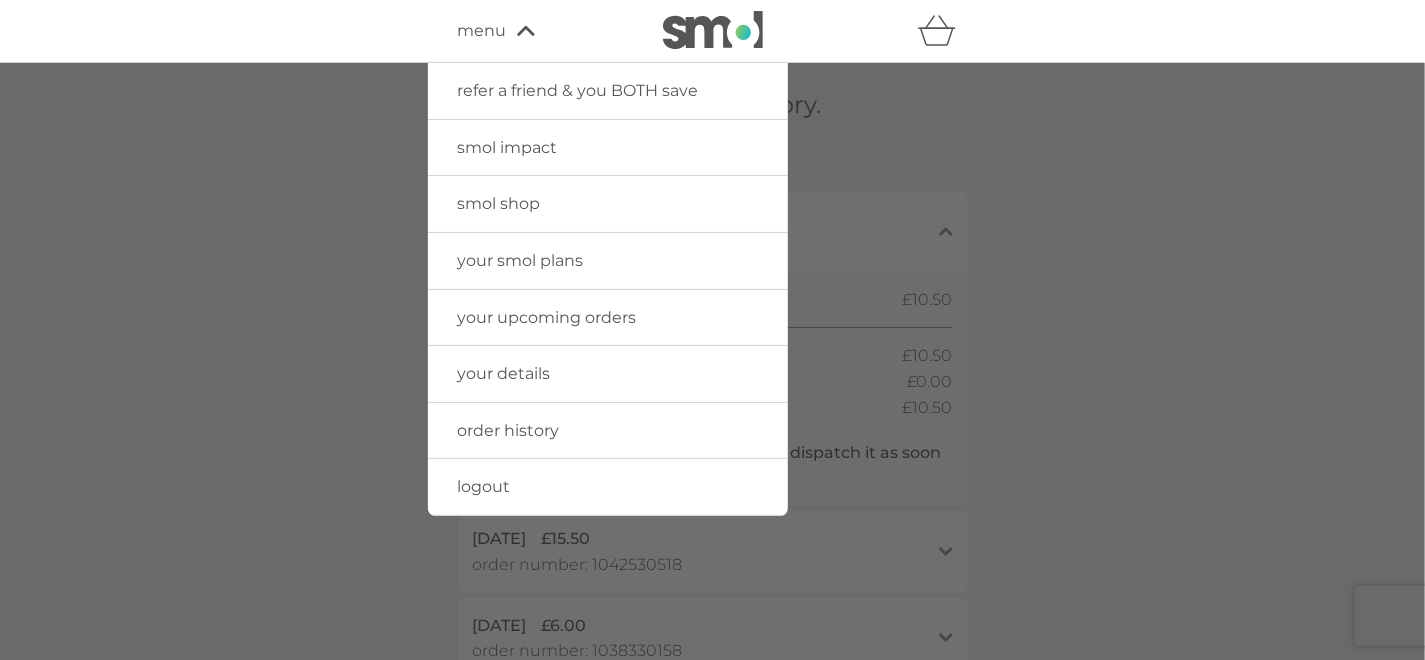click on "your upcoming orders" at bounding box center (547, 317) 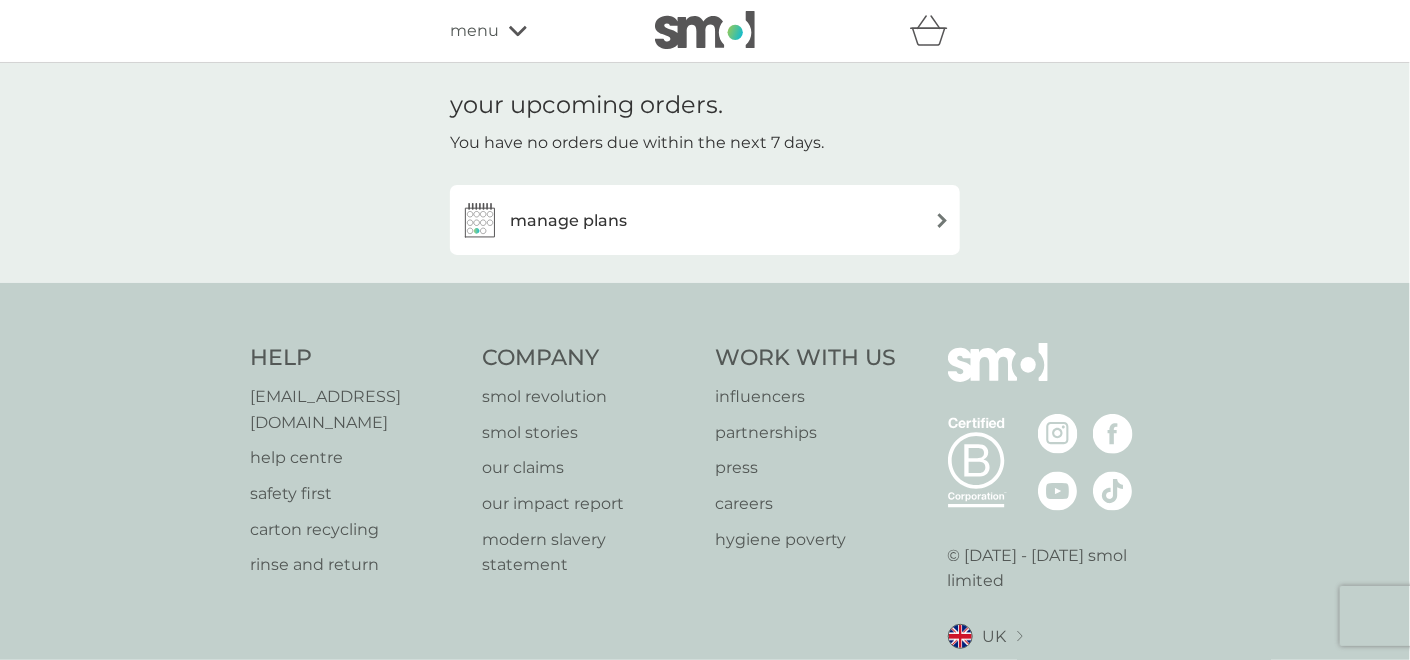 click on "manage plans" at bounding box center [568, 221] 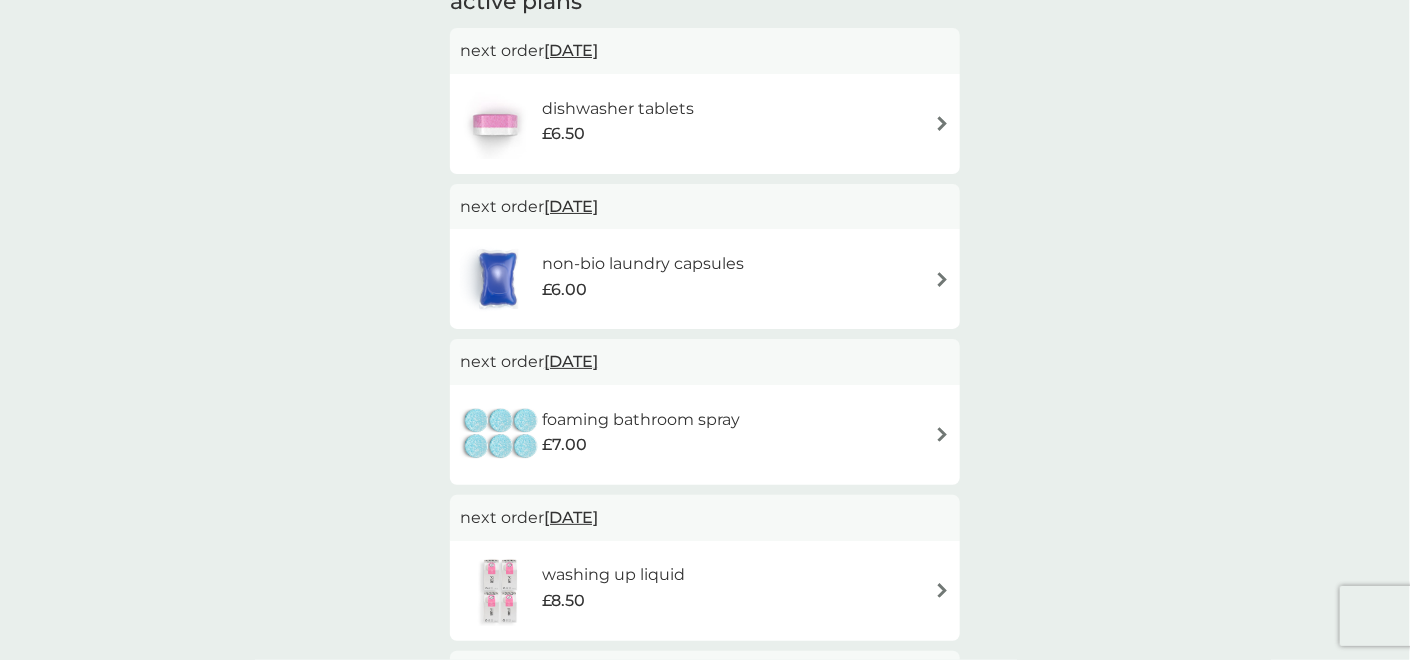 scroll, scrollTop: 400, scrollLeft: 0, axis: vertical 